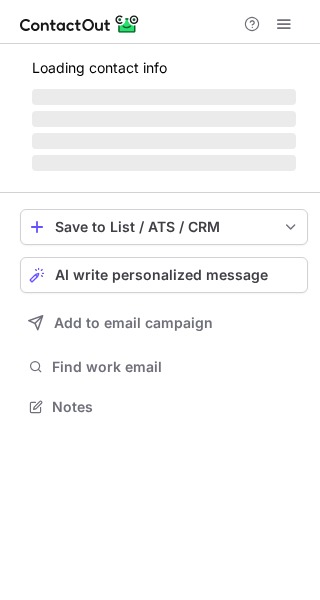 scroll, scrollTop: 0, scrollLeft: 0, axis: both 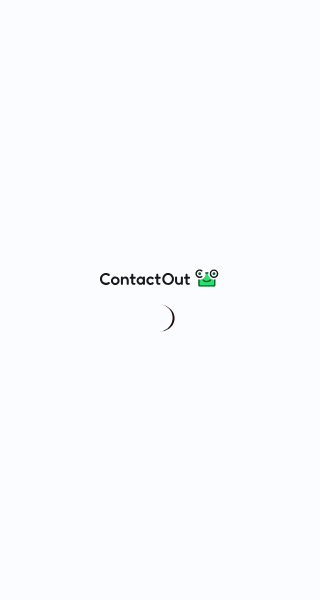 click at bounding box center [160, 300] 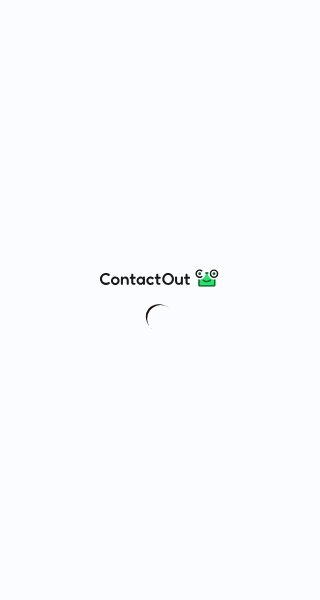click at bounding box center (160, 300) 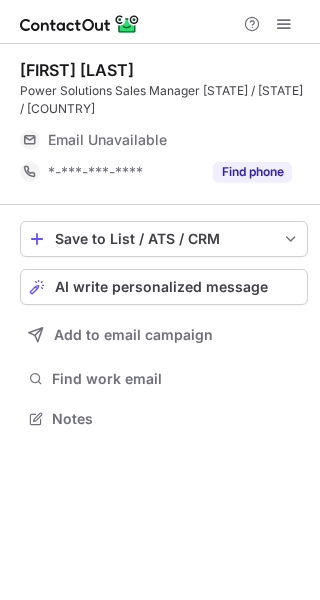 scroll, scrollTop: 10, scrollLeft: 10, axis: both 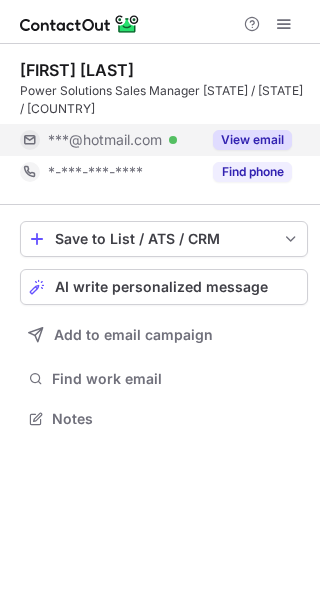 click on "View email" at bounding box center (252, 140) 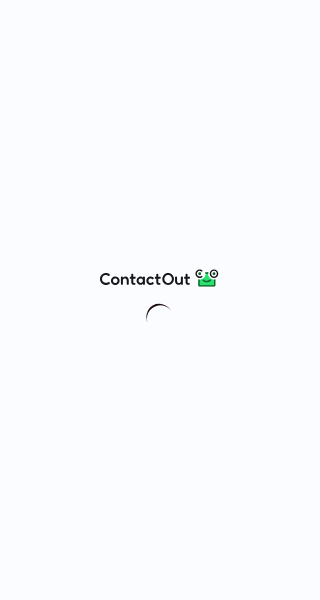 scroll, scrollTop: 0, scrollLeft: 0, axis: both 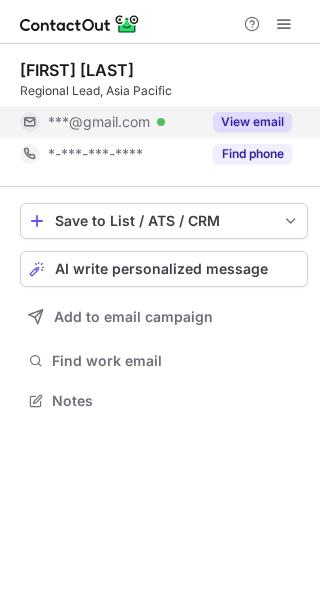 click on "View email" at bounding box center (246, 122) 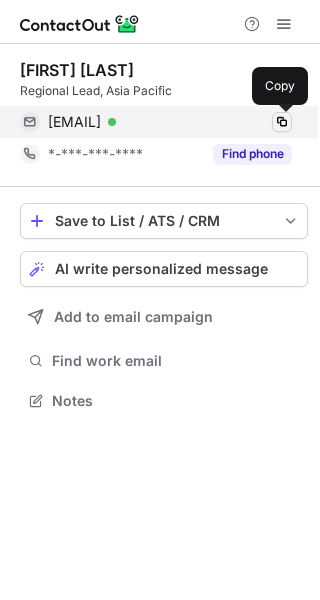 click at bounding box center [282, 122] 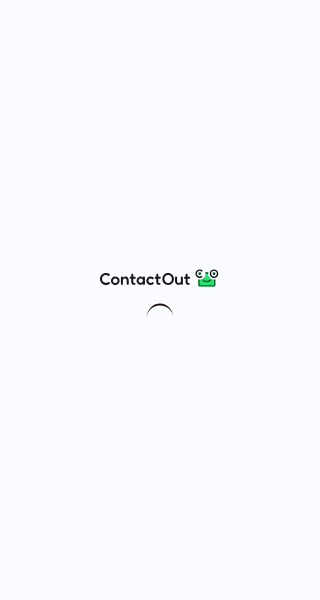 scroll, scrollTop: 0, scrollLeft: 0, axis: both 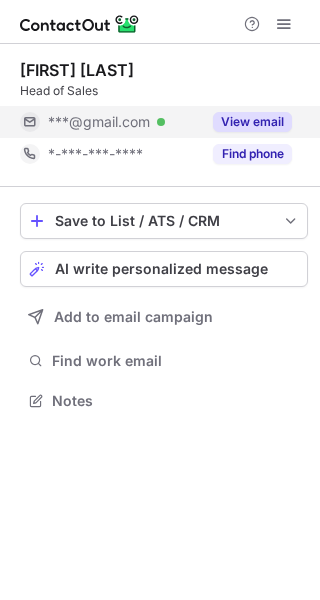 click on "View email" at bounding box center (252, 122) 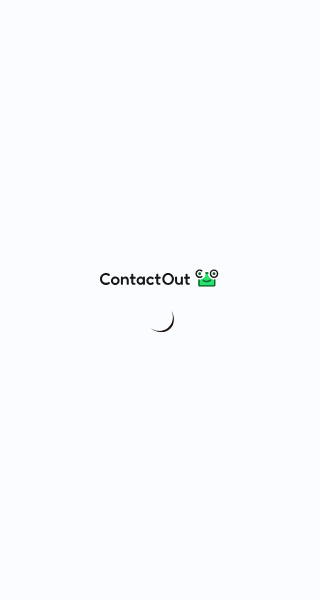 scroll, scrollTop: 0, scrollLeft: 0, axis: both 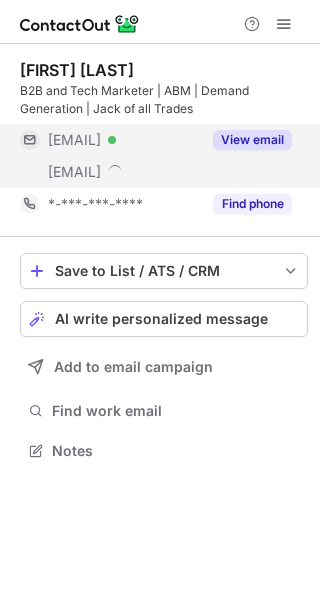 click on "View email" at bounding box center [252, 140] 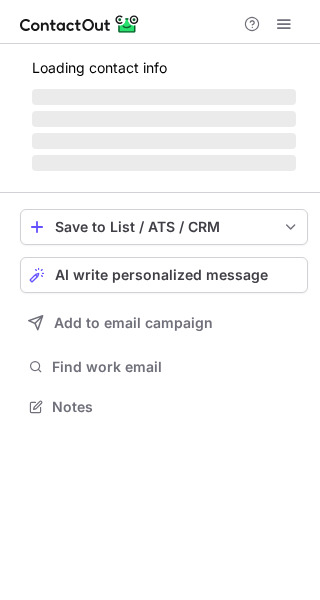 scroll, scrollTop: 0, scrollLeft: 0, axis: both 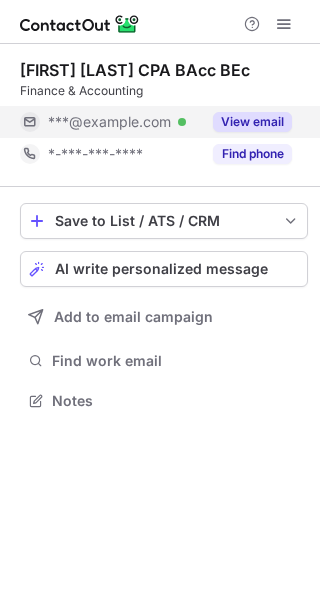 click on "View email" at bounding box center [252, 122] 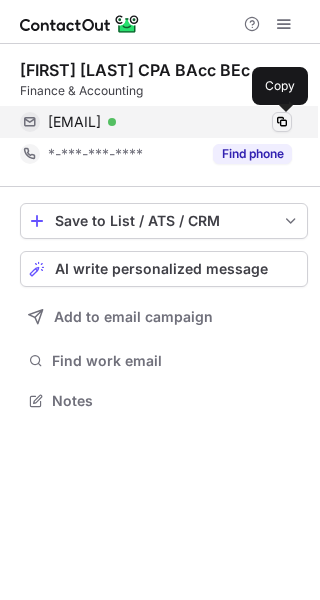 click at bounding box center (282, 122) 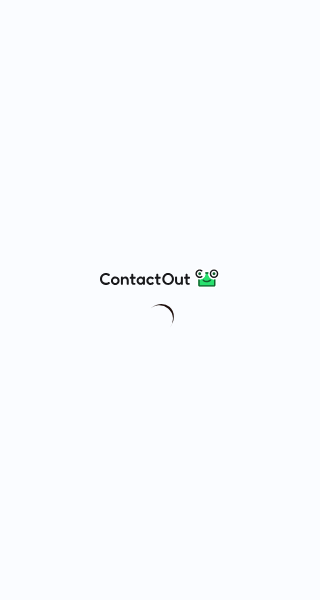 scroll, scrollTop: 0, scrollLeft: 0, axis: both 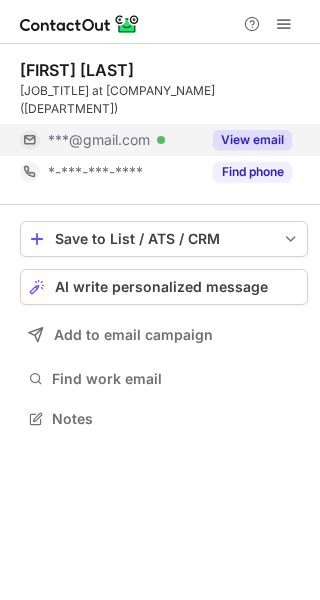 click on "View email" at bounding box center (252, 140) 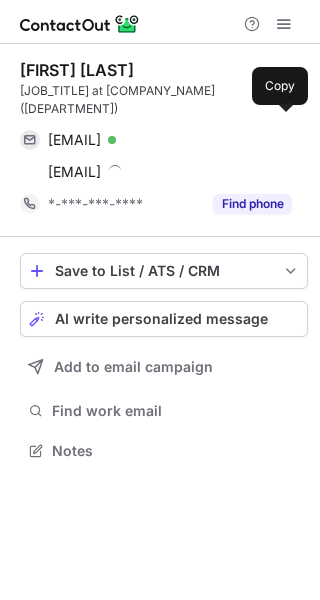 scroll, scrollTop: 10, scrollLeft: 10, axis: both 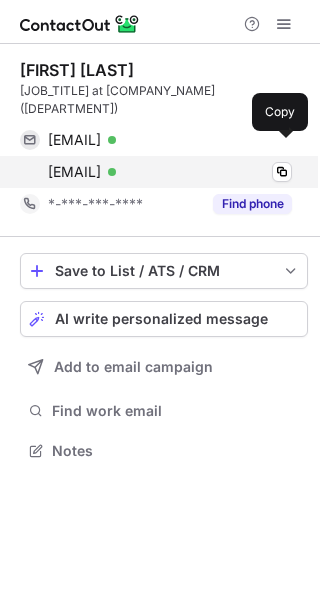 click on "[EMAIL] Verified" at bounding box center [170, 172] 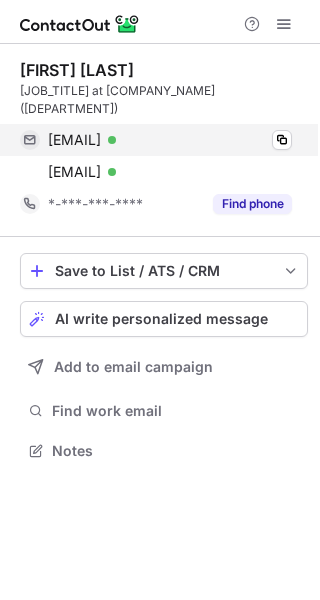click on "[EMAIL] Verified Copy" at bounding box center [156, 140] 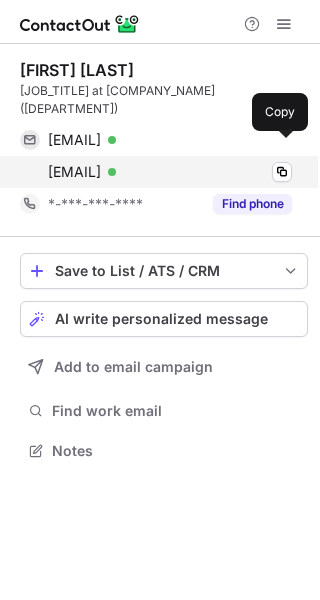 click on "tina.afshari@gairlegal.com.au Verified" at bounding box center (170, 172) 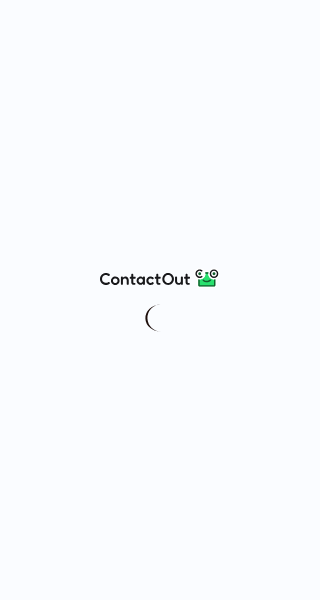 scroll, scrollTop: 0, scrollLeft: 0, axis: both 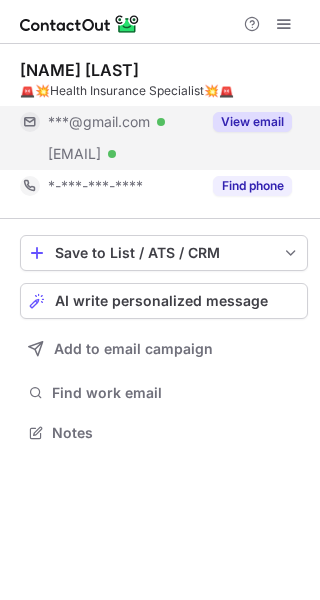 click on "View email" at bounding box center [252, 122] 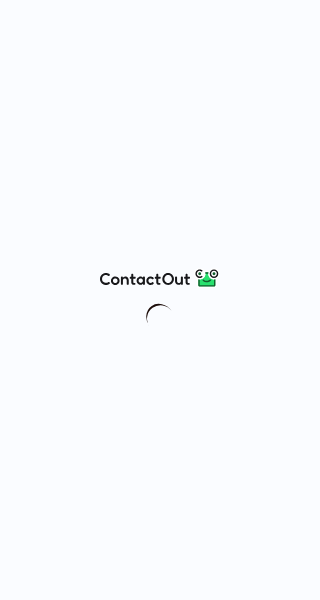 scroll, scrollTop: 0, scrollLeft: 0, axis: both 